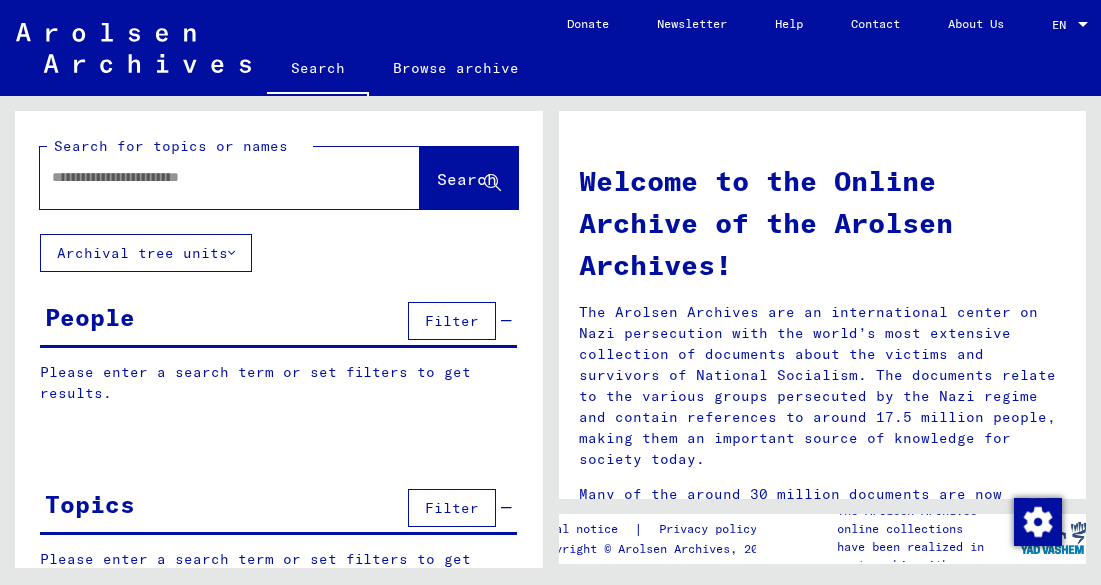 scroll, scrollTop: 0, scrollLeft: 0, axis: both 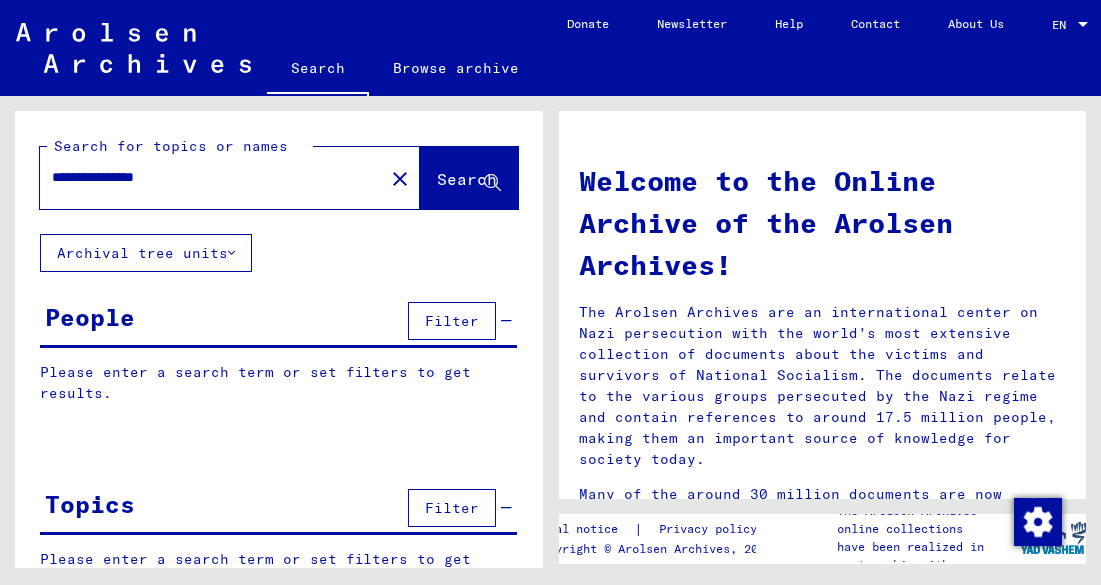 click on "**********" at bounding box center [206, 177] 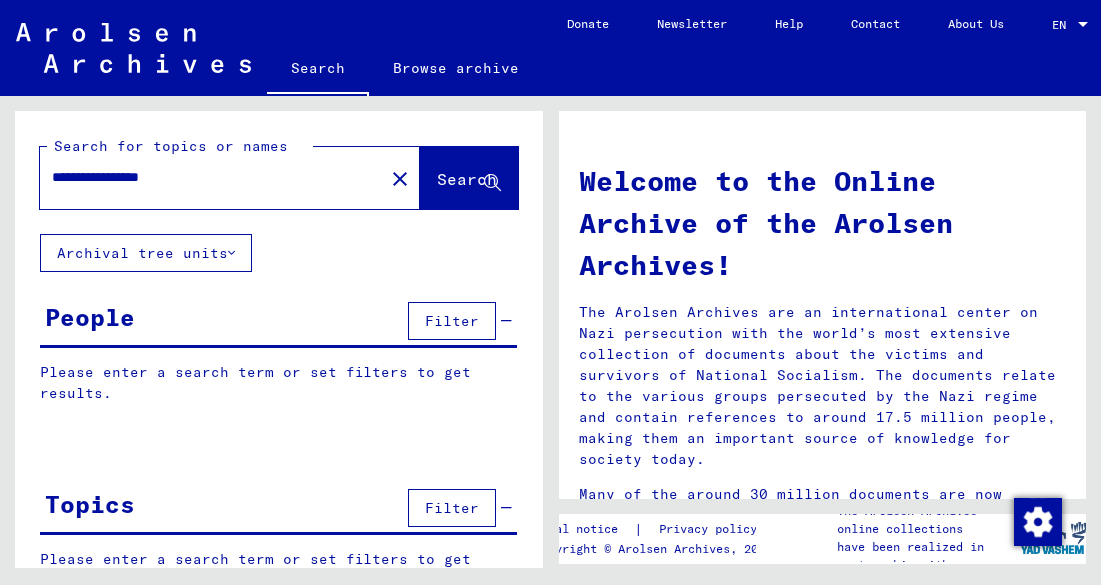 type on "**********" 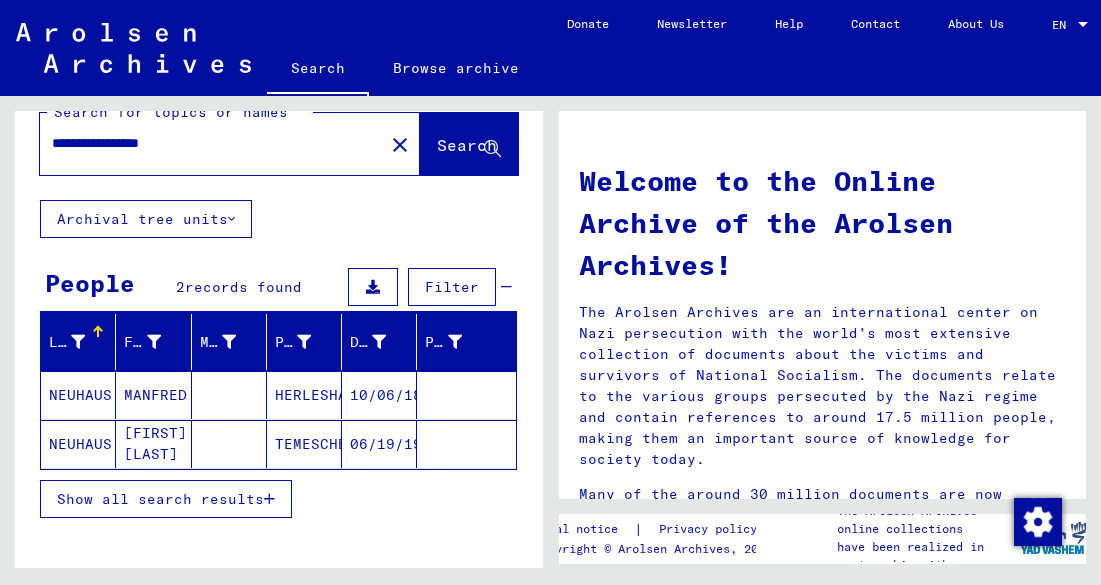 scroll, scrollTop: 37, scrollLeft: 0, axis: vertical 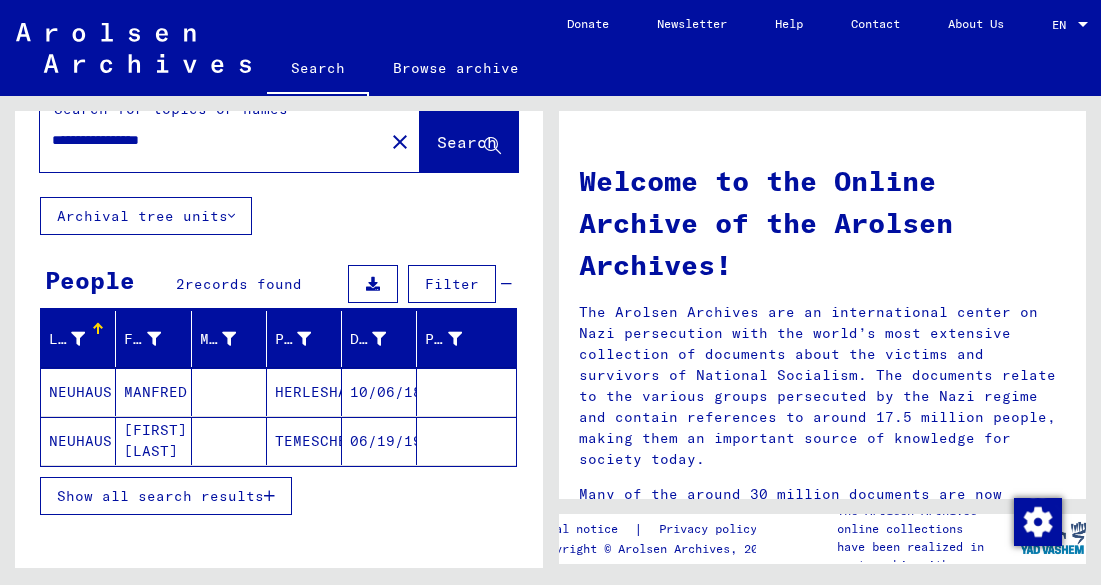 click on "NEUHAUS" at bounding box center [78, 441] 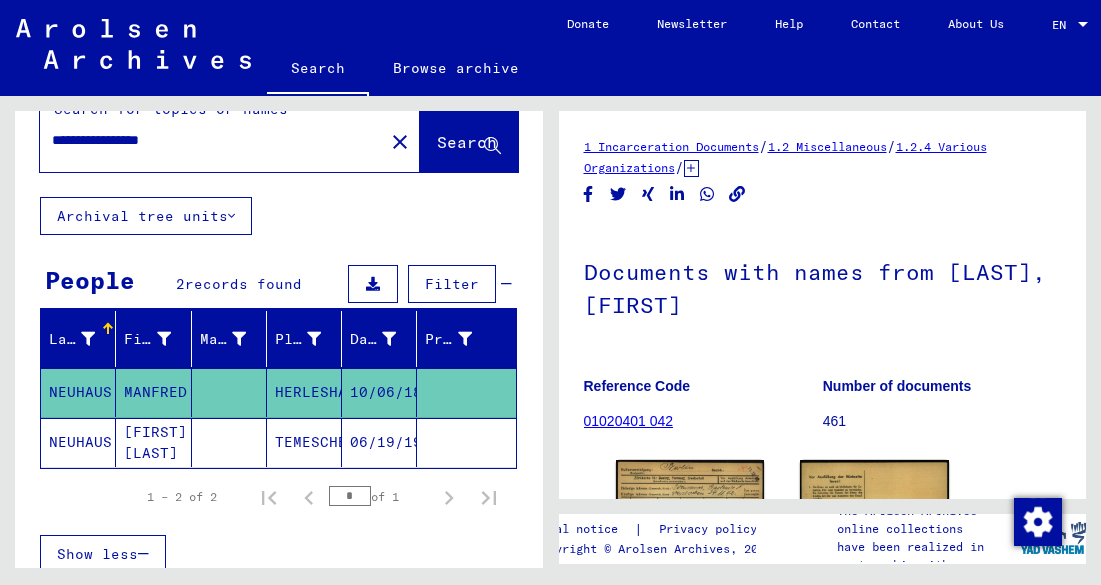 scroll, scrollTop: 0, scrollLeft: 0, axis: both 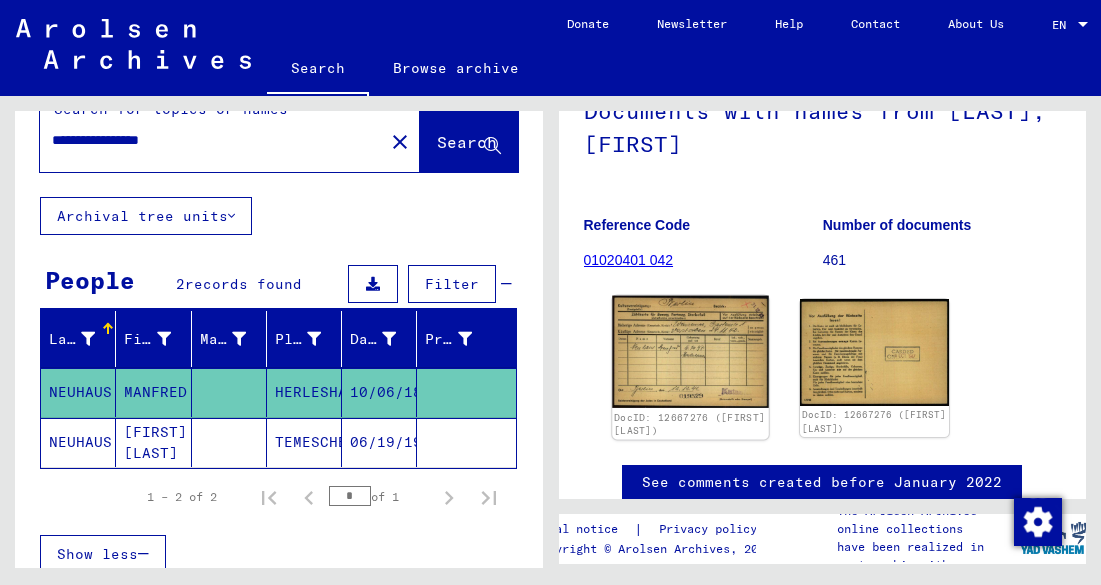 click 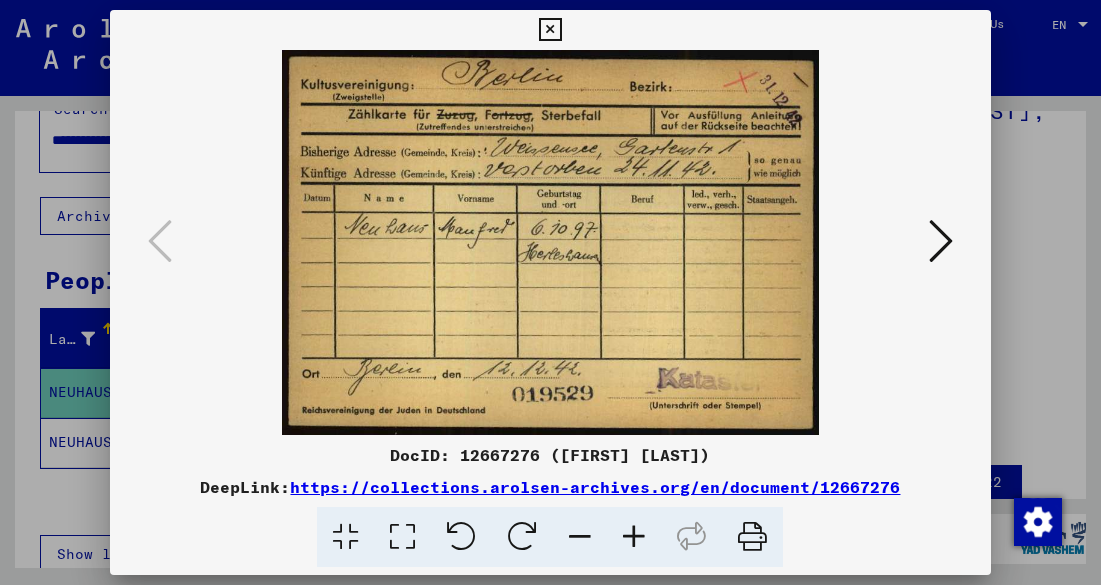 click at bounding box center [941, 241] 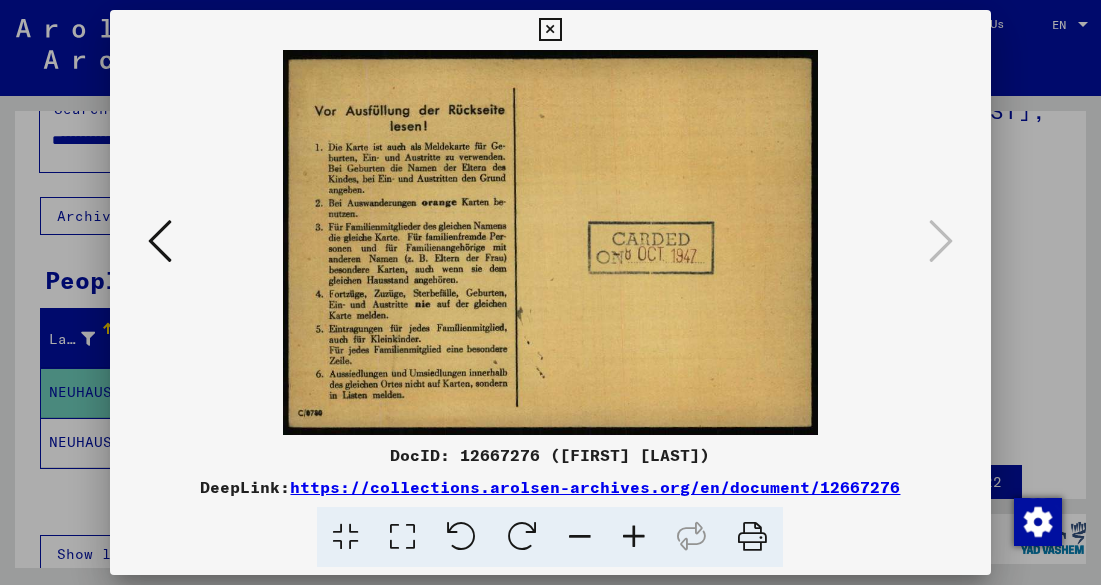 click at bounding box center (160, 241) 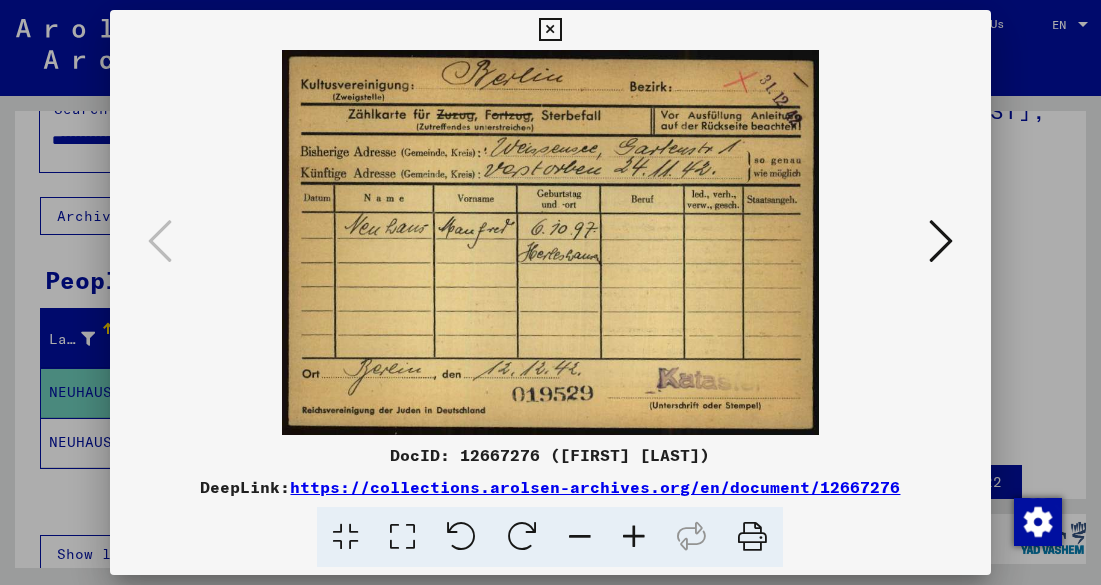 drag, startPoint x: 911, startPoint y: 486, endPoint x: 298, endPoint y: 477, distance: 613.06604 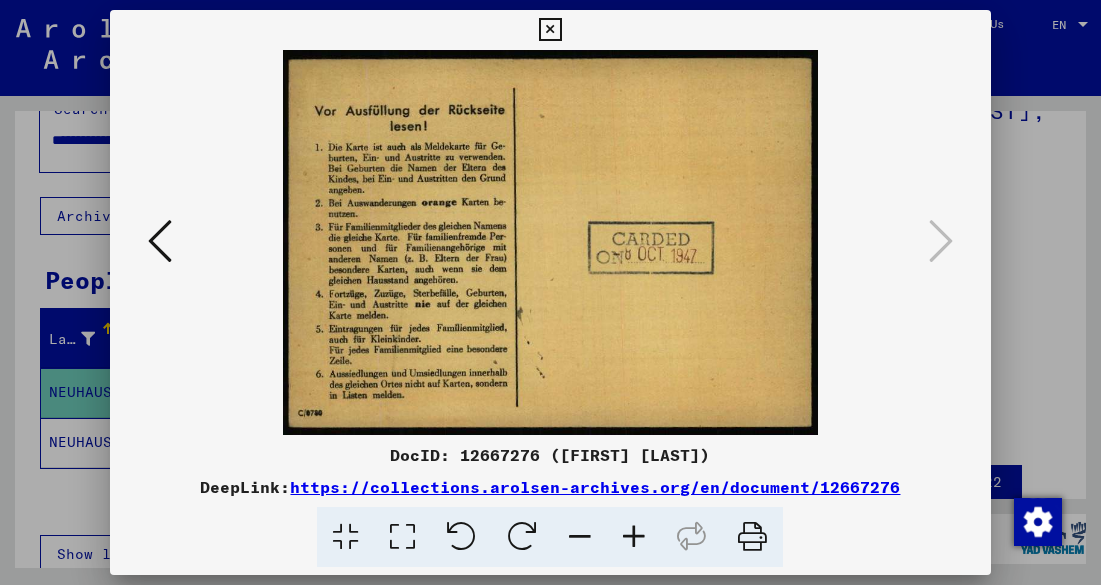 click at bounding box center [160, 241] 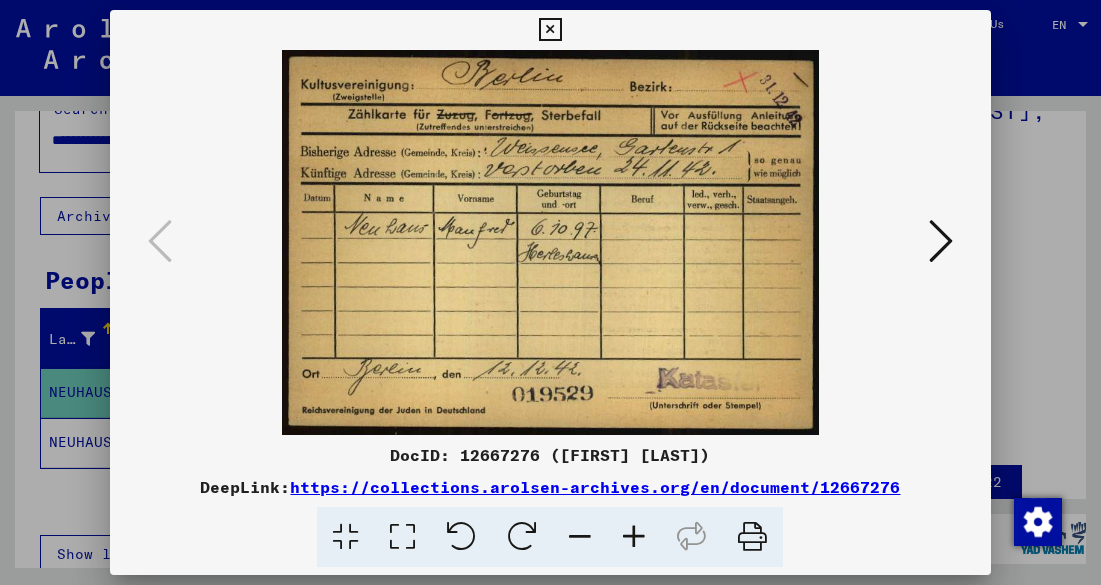 click at bounding box center (550, 30) 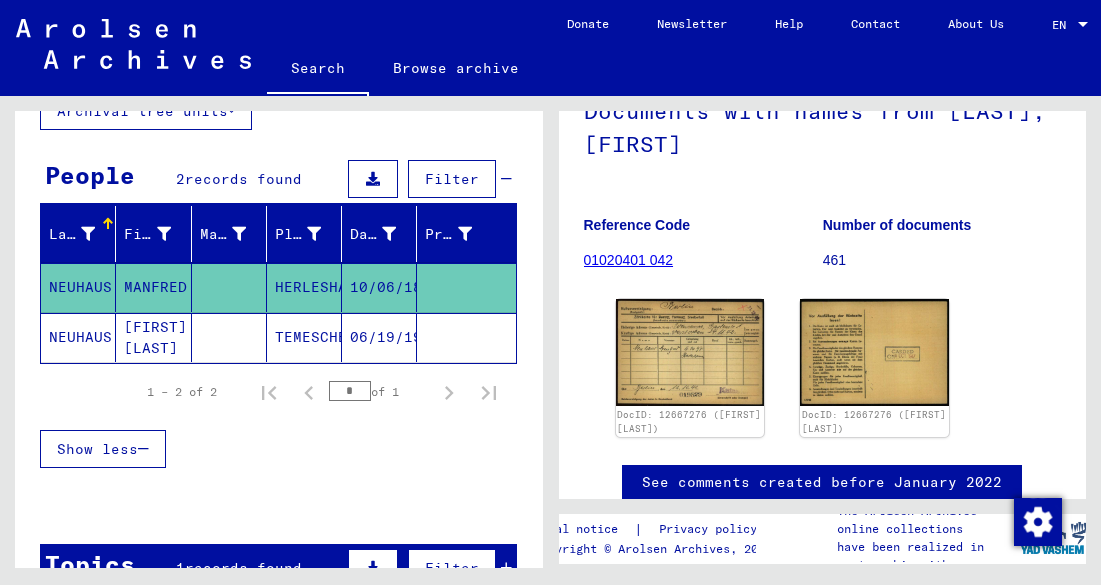 scroll, scrollTop: 143, scrollLeft: 0, axis: vertical 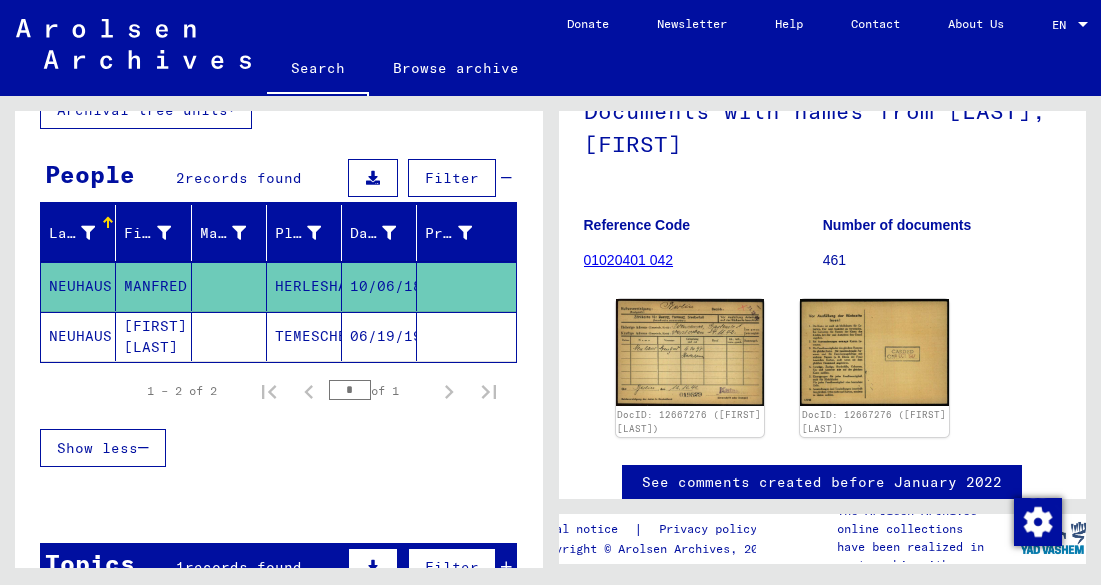 click on "[FIRST] [LAST]" 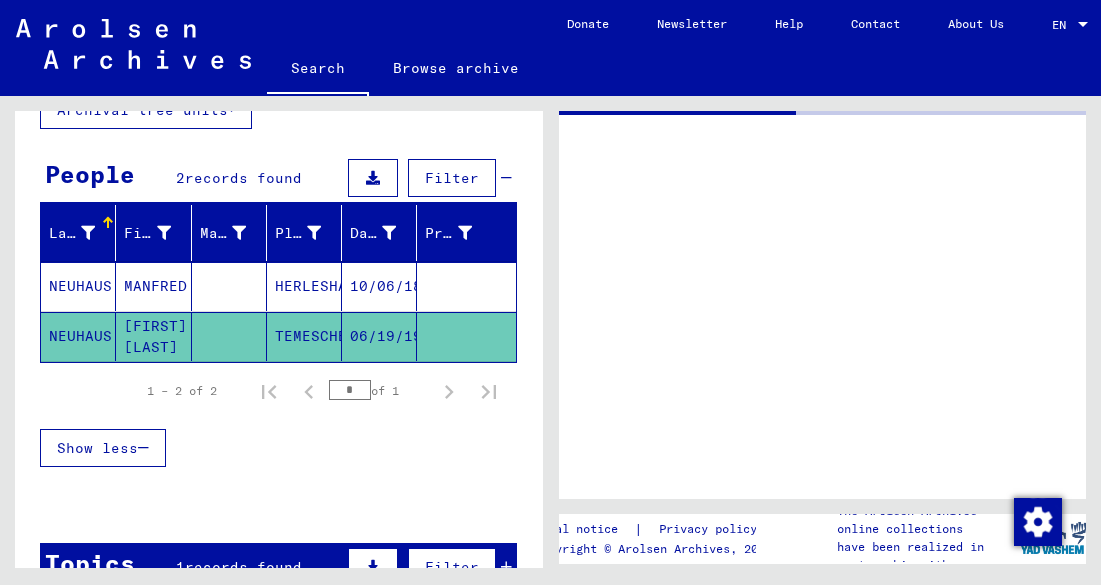 scroll, scrollTop: 0, scrollLeft: 0, axis: both 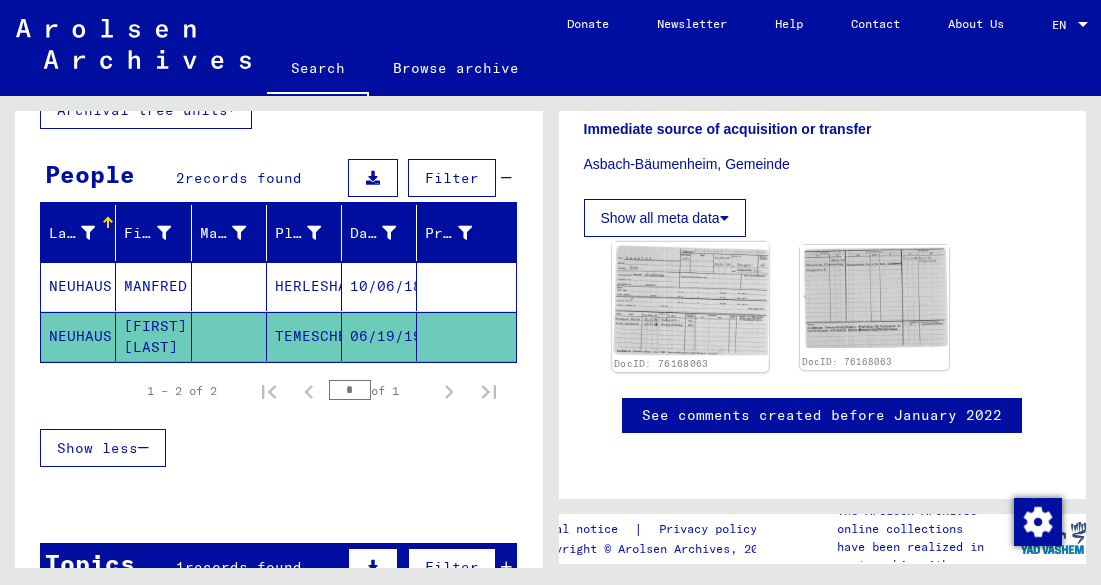 click 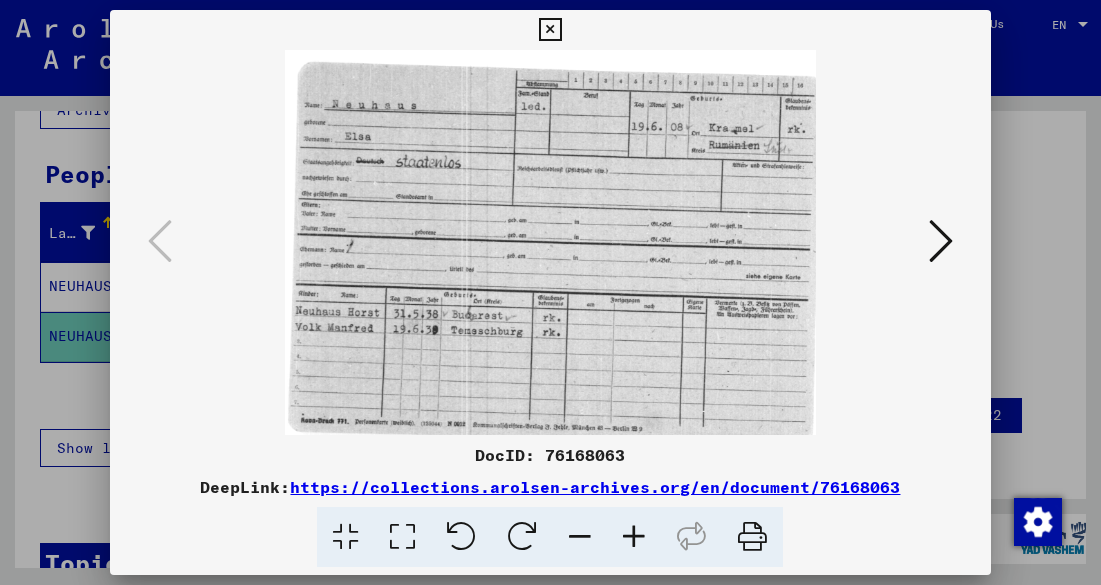 click at bounding box center [550, 242] 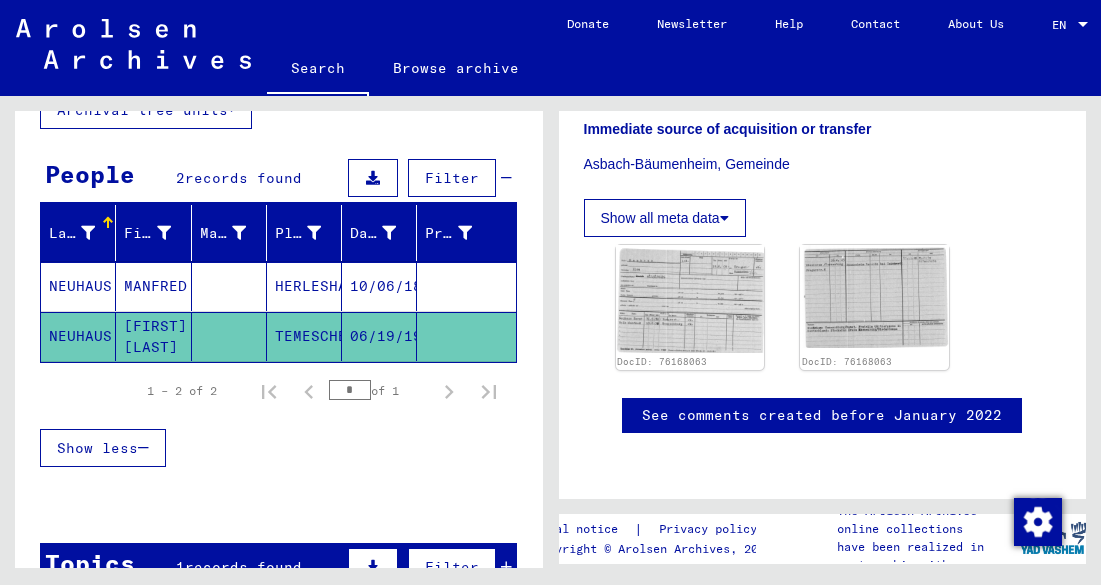 scroll, scrollTop: 1247, scrollLeft: 0, axis: vertical 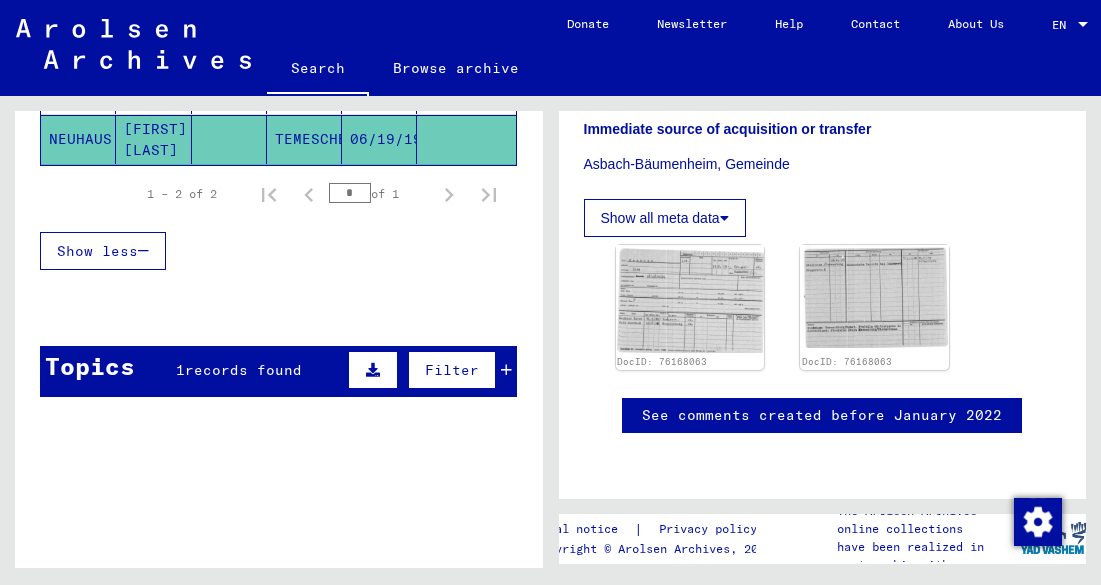 click on "records found" at bounding box center [243, 370] 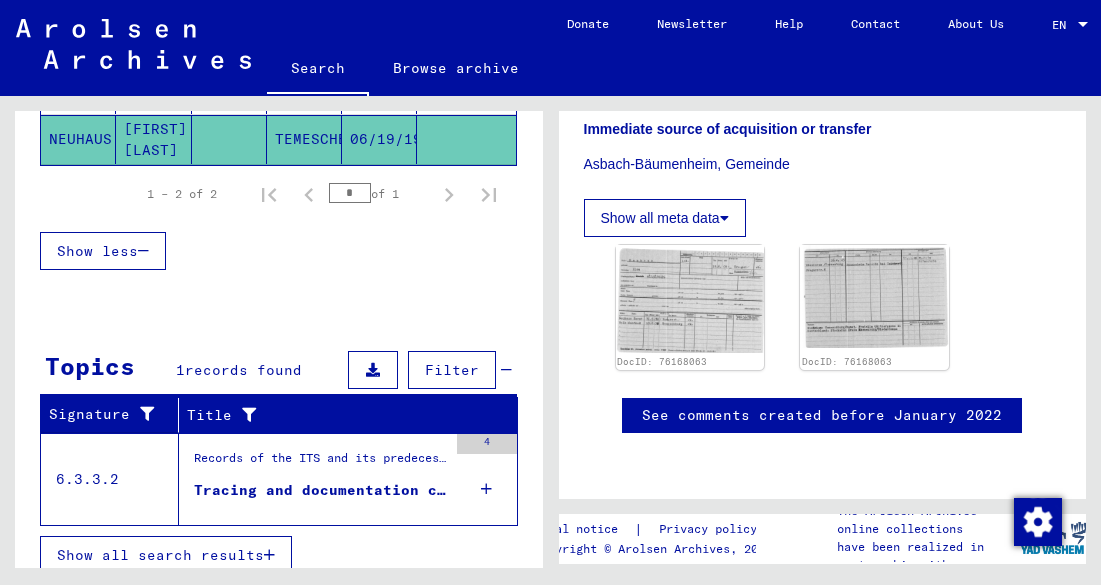 scroll, scrollTop: 356, scrollLeft: 0, axis: vertical 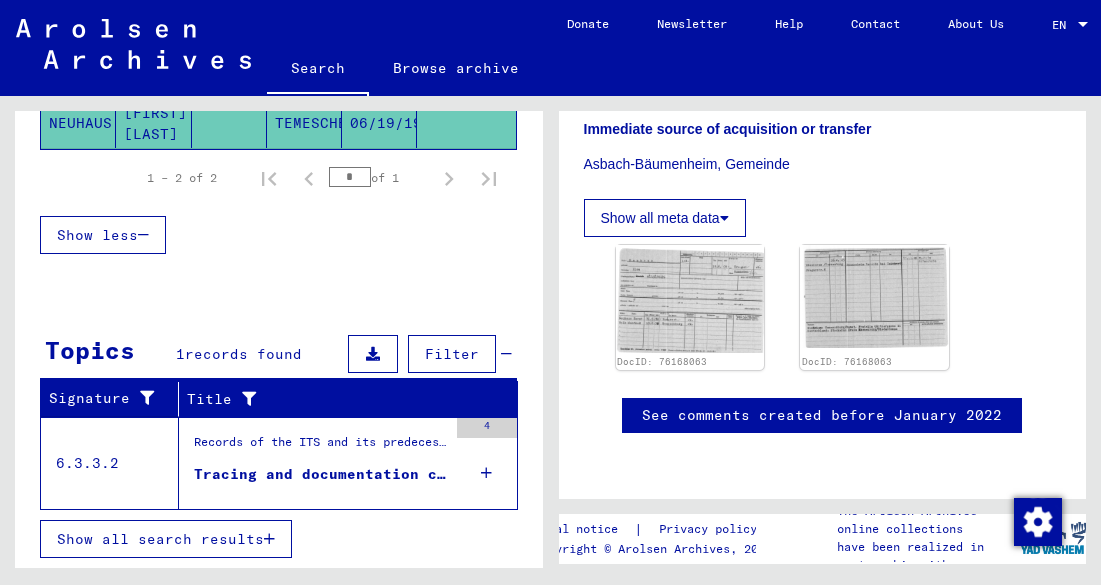 click on "Records of the ITS and its predecessors / Inquiry processing / ITS case files as of 1947 / Repository of T/D cases / Tracing and documentation cases with (T/D) numbers between 5.000.000 and 5.249.999 / Tracing and documentation cases with (T/D) numbers between 5.074.500 and 5.074.999 Tracing and documentation case no. 5.074.643 for [LAST], [FIRST] born [DATE]" at bounding box center (320, 463) 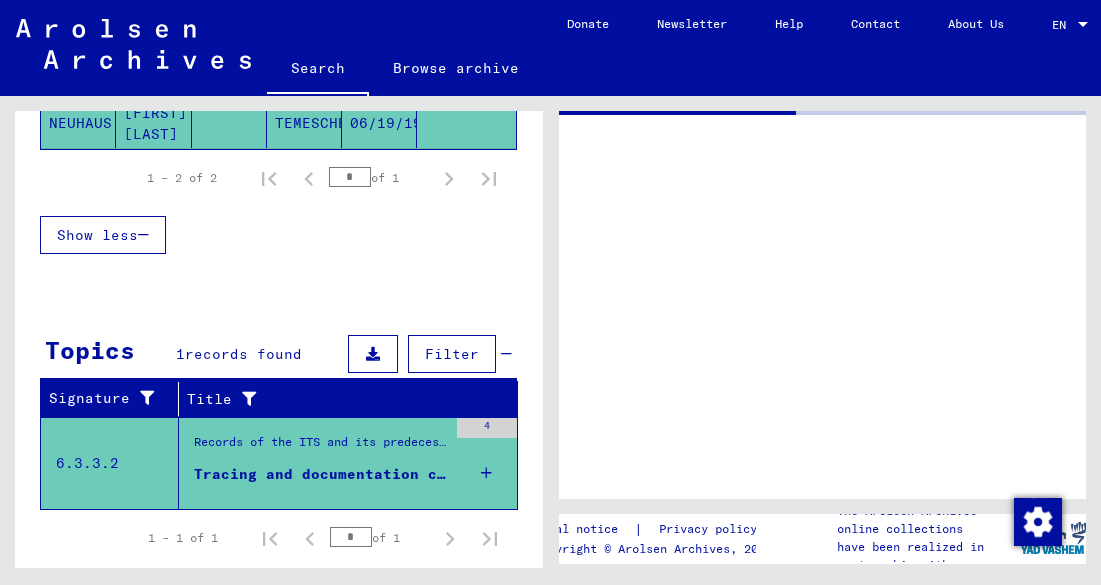 scroll, scrollTop: 0, scrollLeft: 0, axis: both 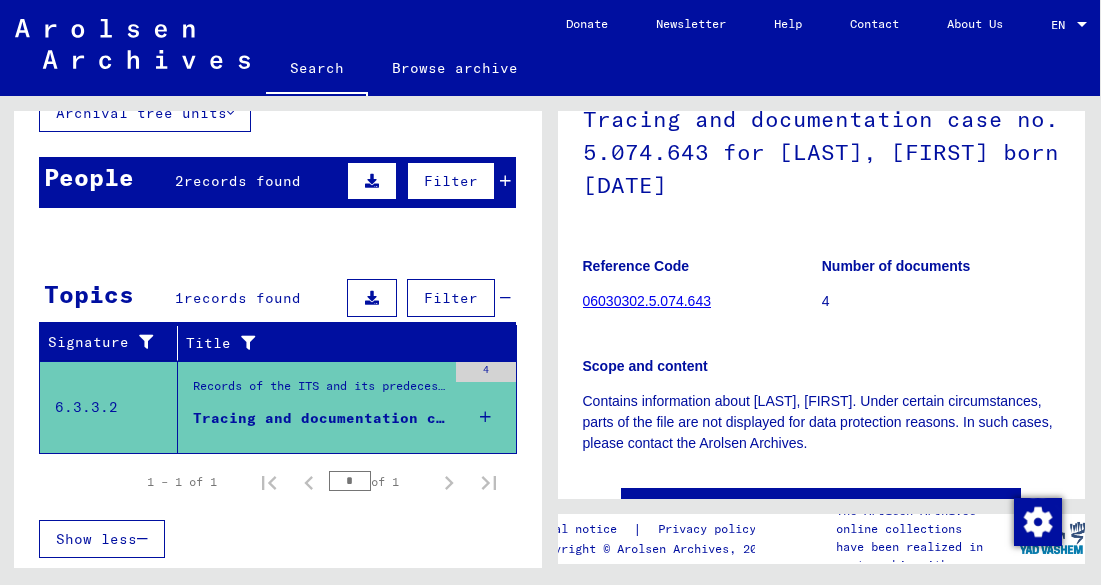click on "06030302.5.074.643" 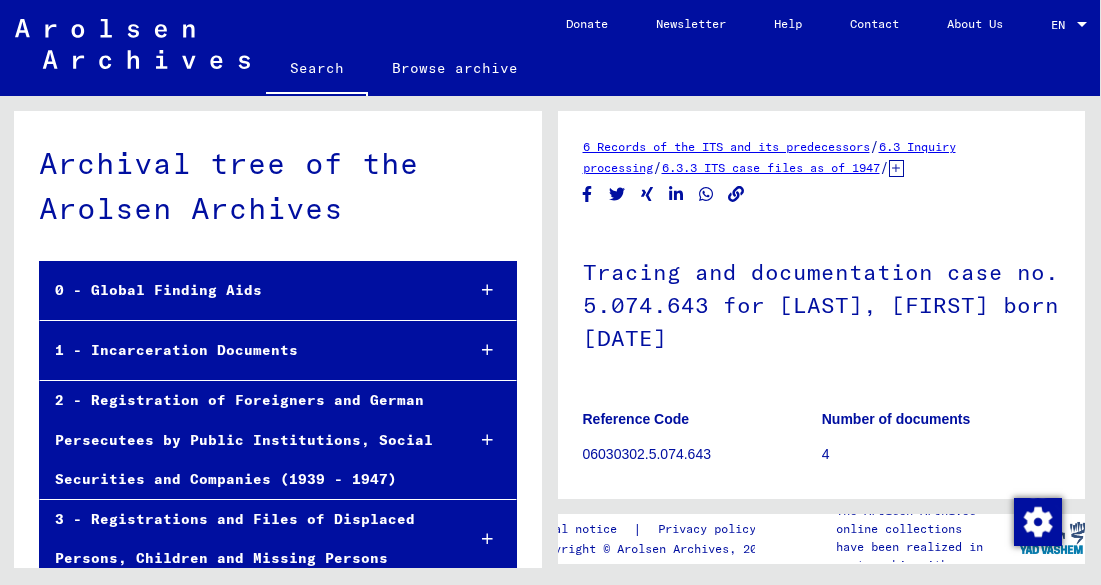 scroll, scrollTop: 33039, scrollLeft: 0, axis: vertical 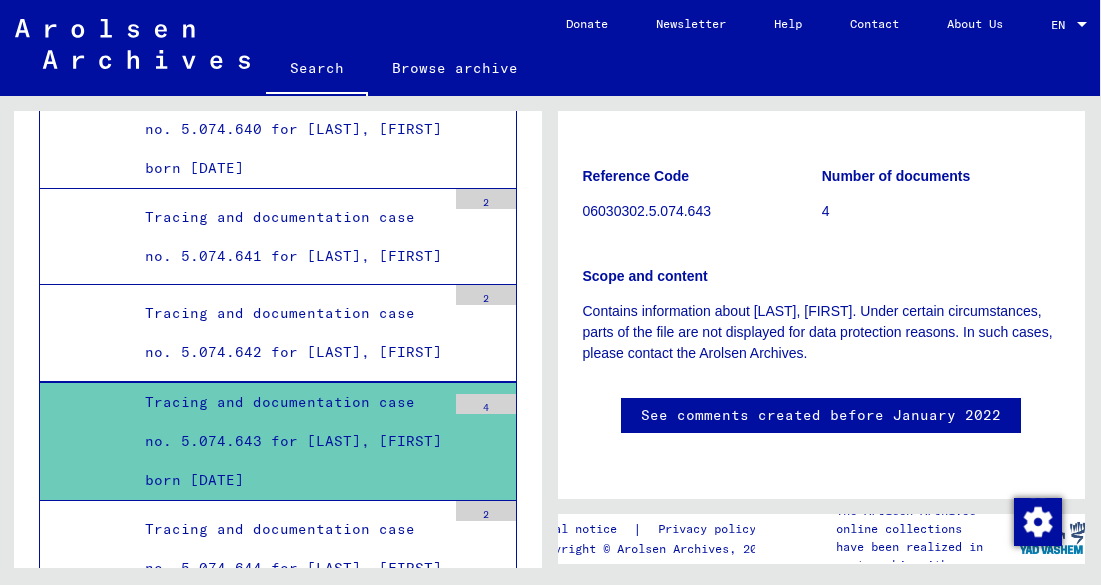 click on "See comments created before January 2022" 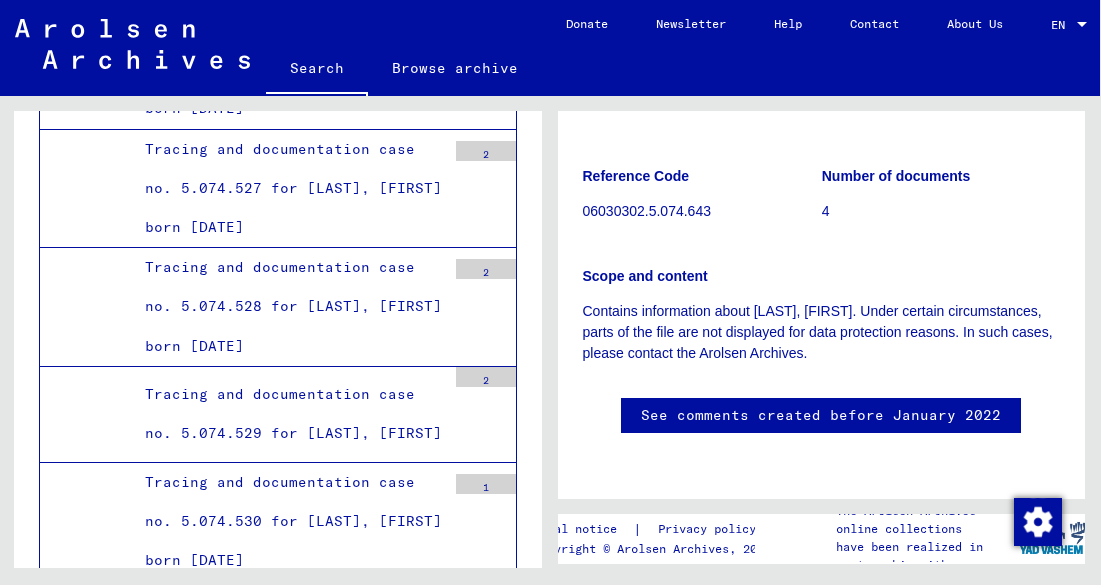 scroll, scrollTop: 23101, scrollLeft: 0, axis: vertical 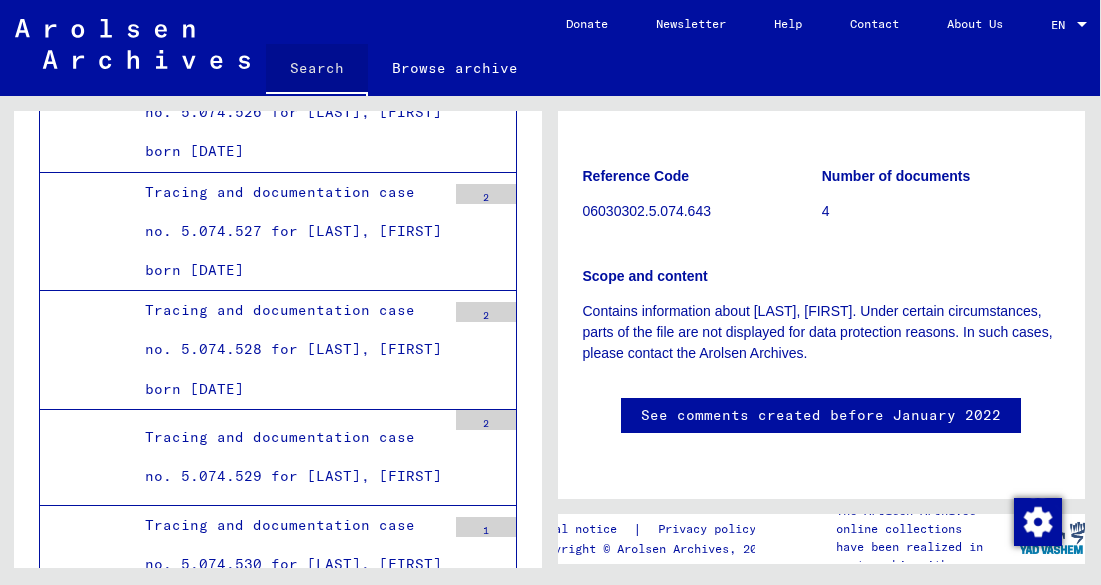 click on "Search" 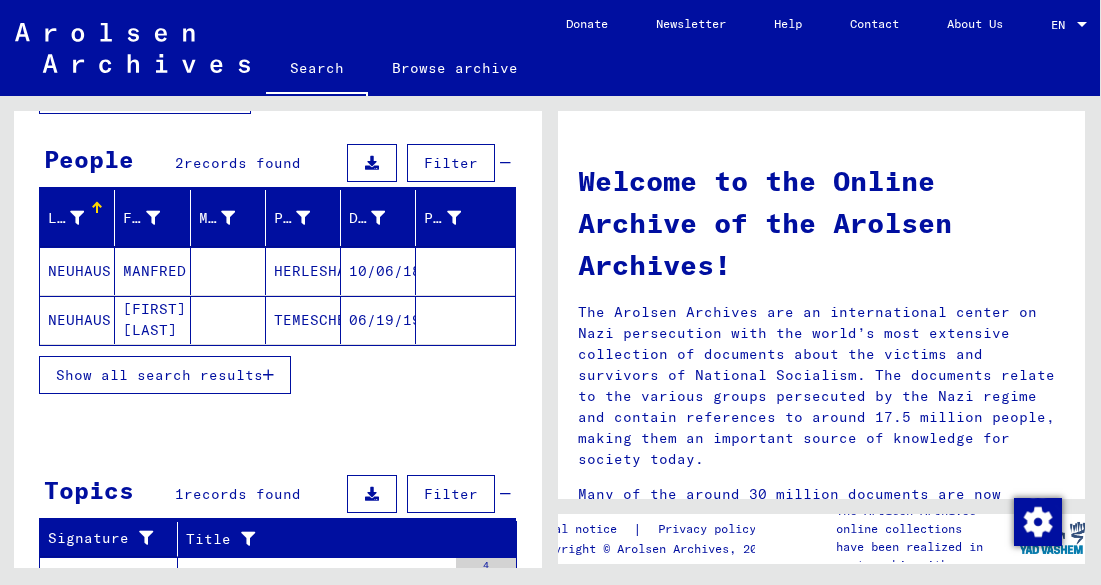 scroll, scrollTop: 156, scrollLeft: 0, axis: vertical 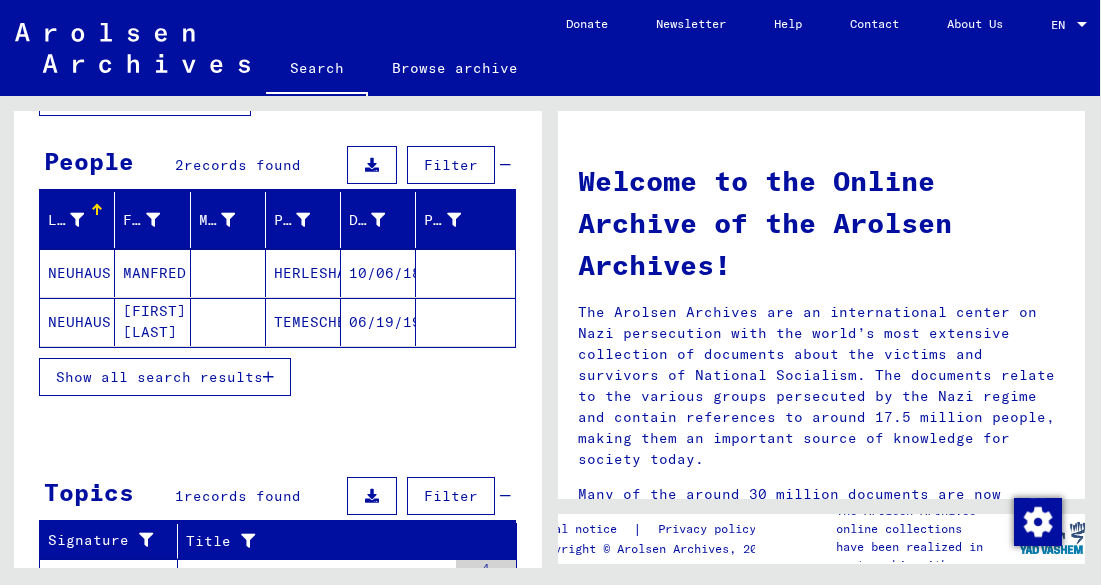 click on "HERLESHAUSEN" at bounding box center [303, 322] 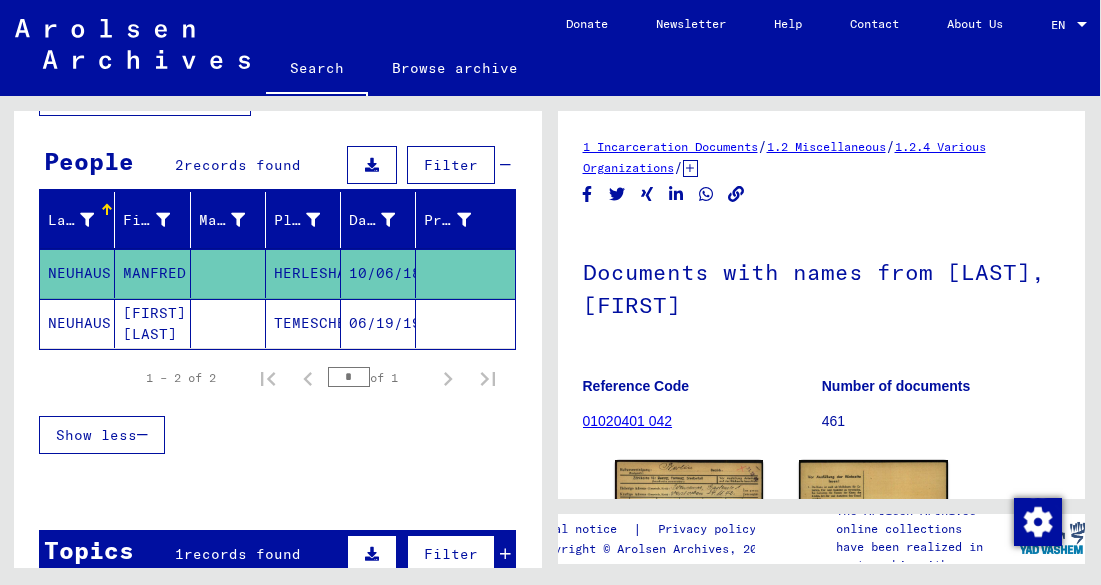 scroll, scrollTop: 0, scrollLeft: 0, axis: both 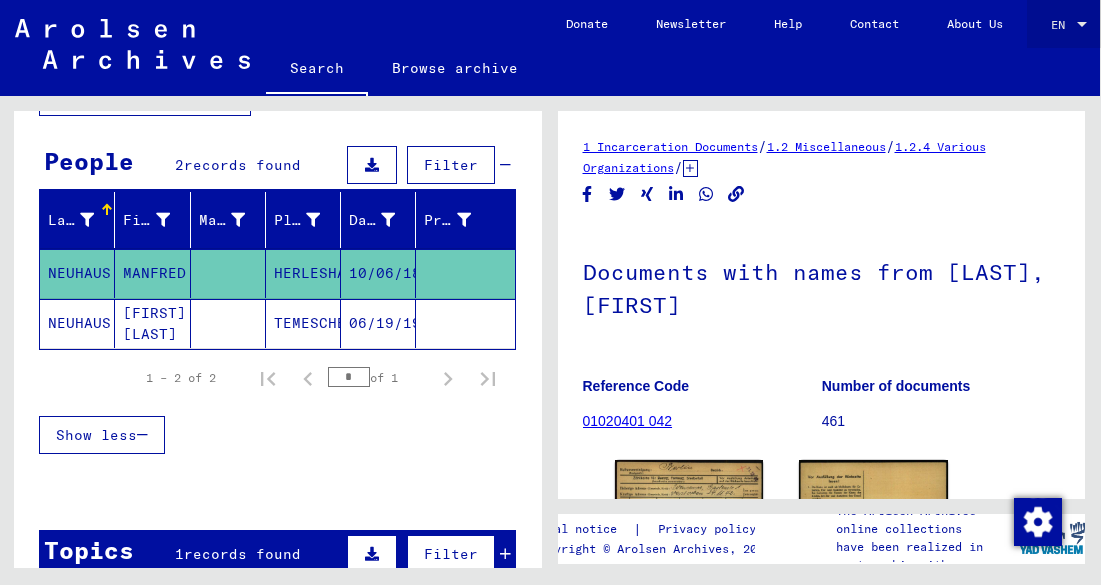 click on "EN" at bounding box center [1062, 25] 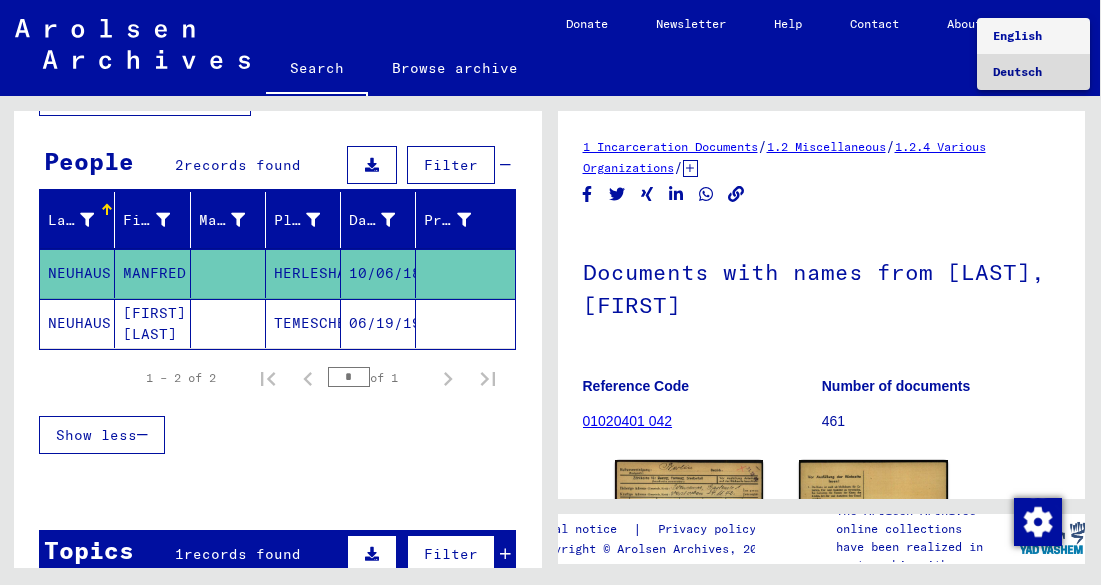click on "Deutsch" at bounding box center (1033, 72) 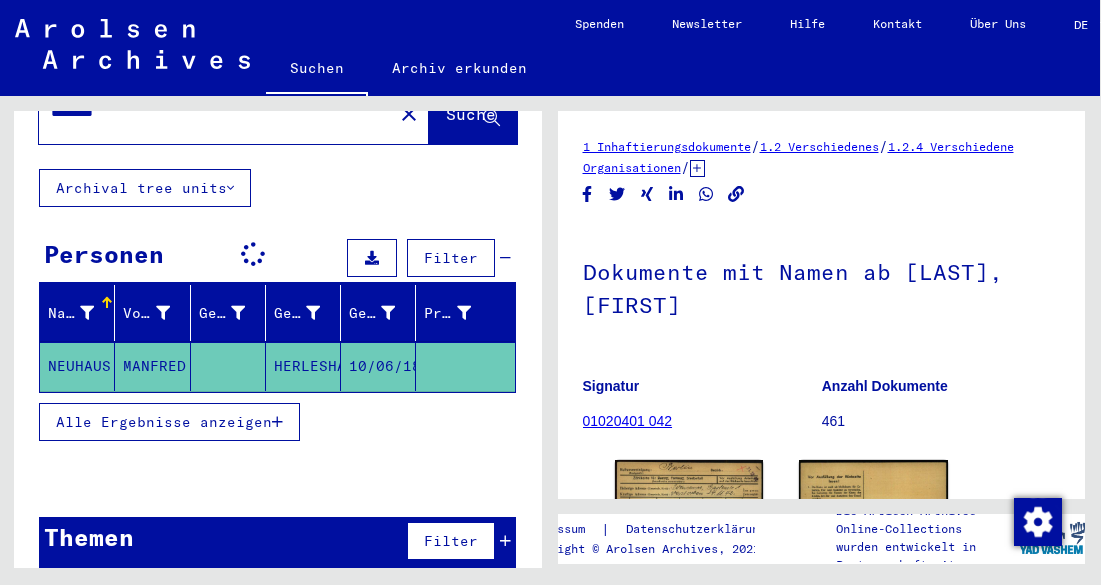 scroll, scrollTop: 0, scrollLeft: 0, axis: both 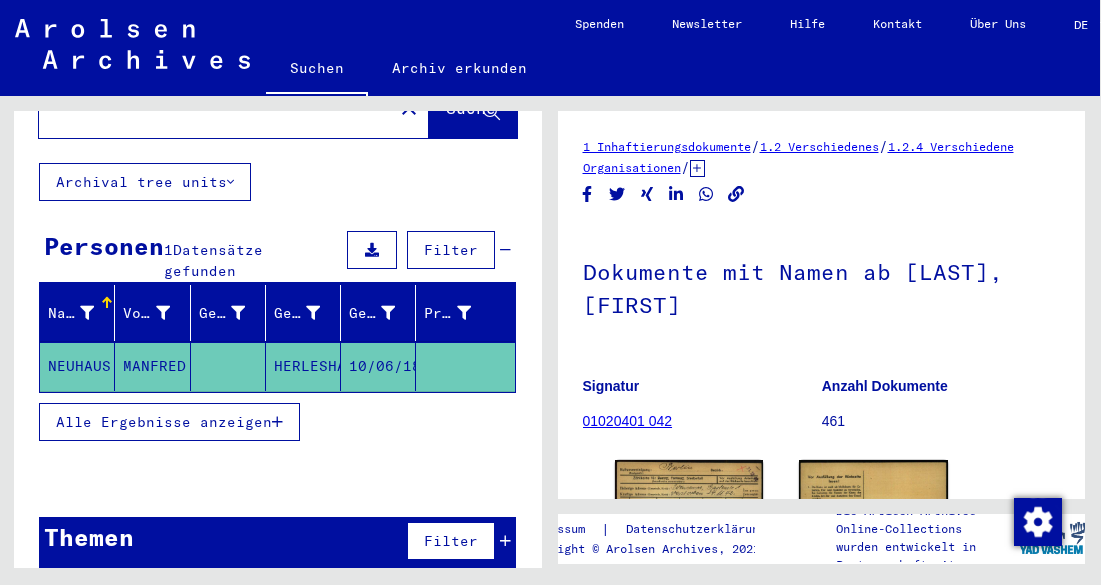 drag, startPoint x: 422, startPoint y: 114, endPoint x: 368, endPoint y: 113, distance: 54.00926 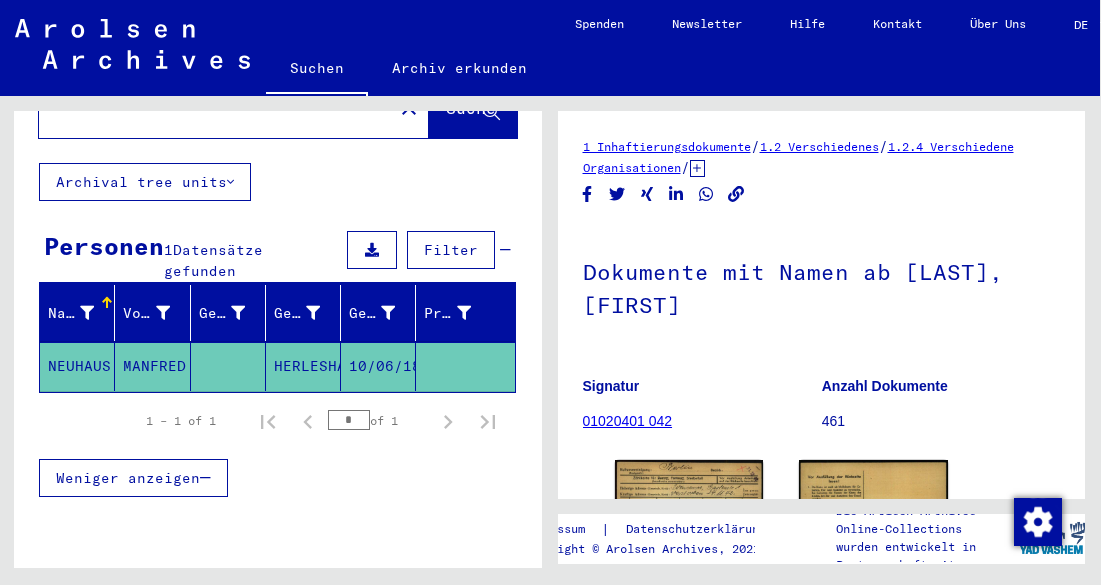 click on "NEUHAUS" 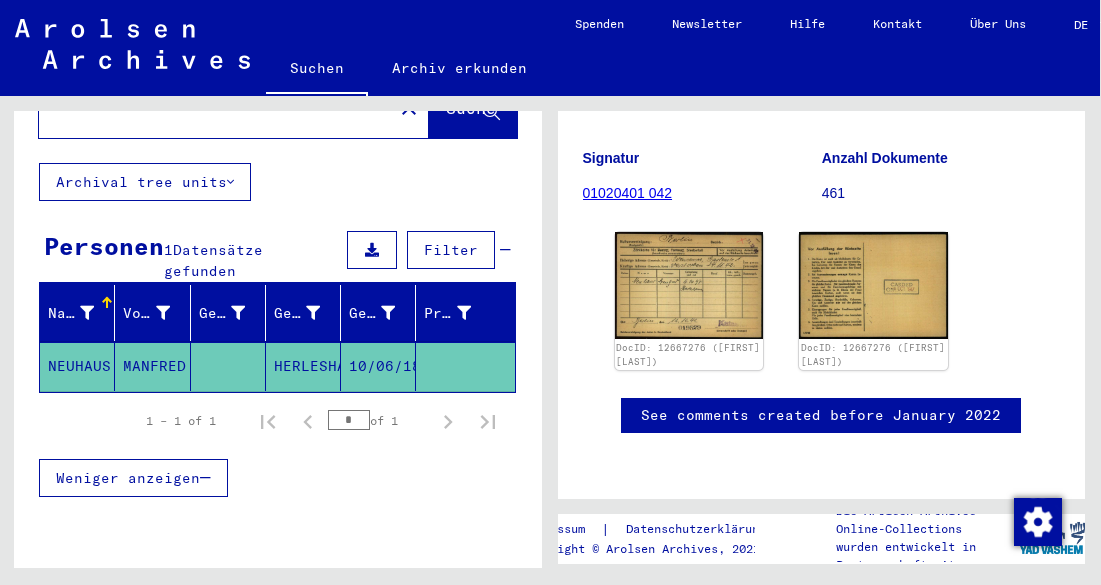 scroll, scrollTop: 413, scrollLeft: 0, axis: vertical 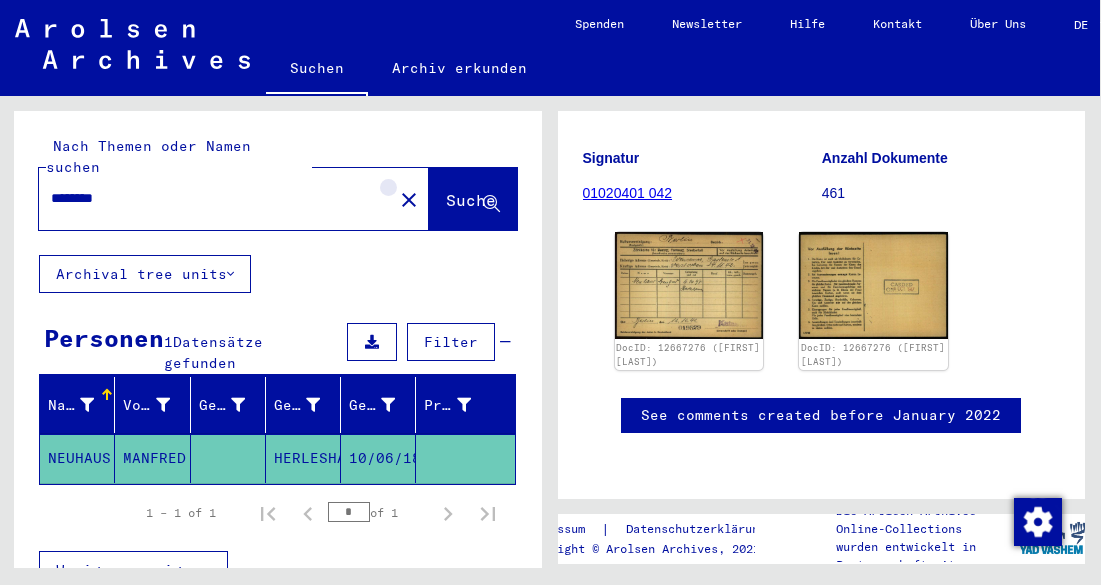click on "close" 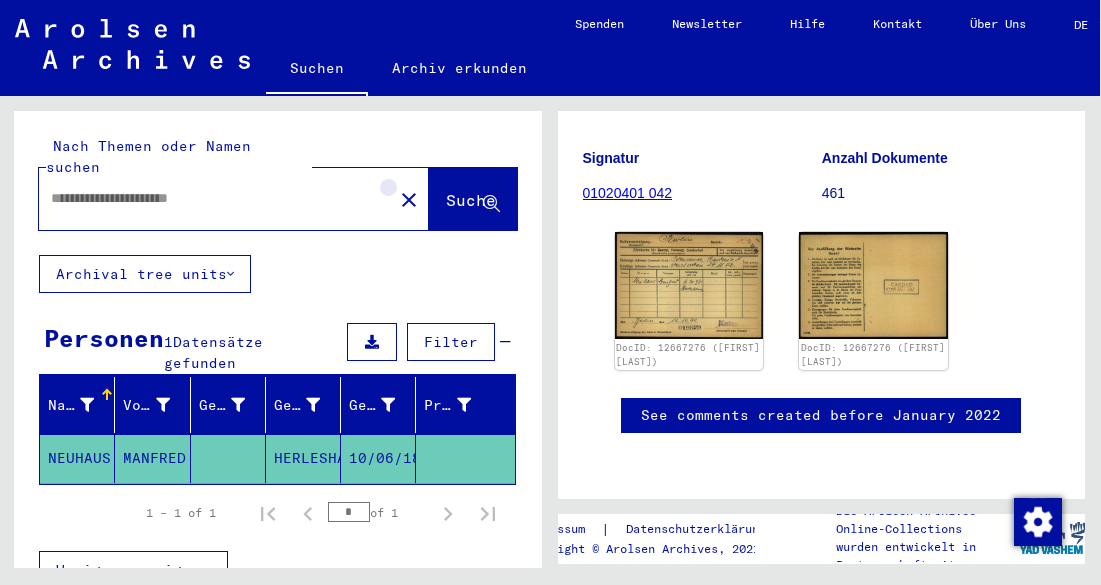 scroll, scrollTop: 0, scrollLeft: 0, axis: both 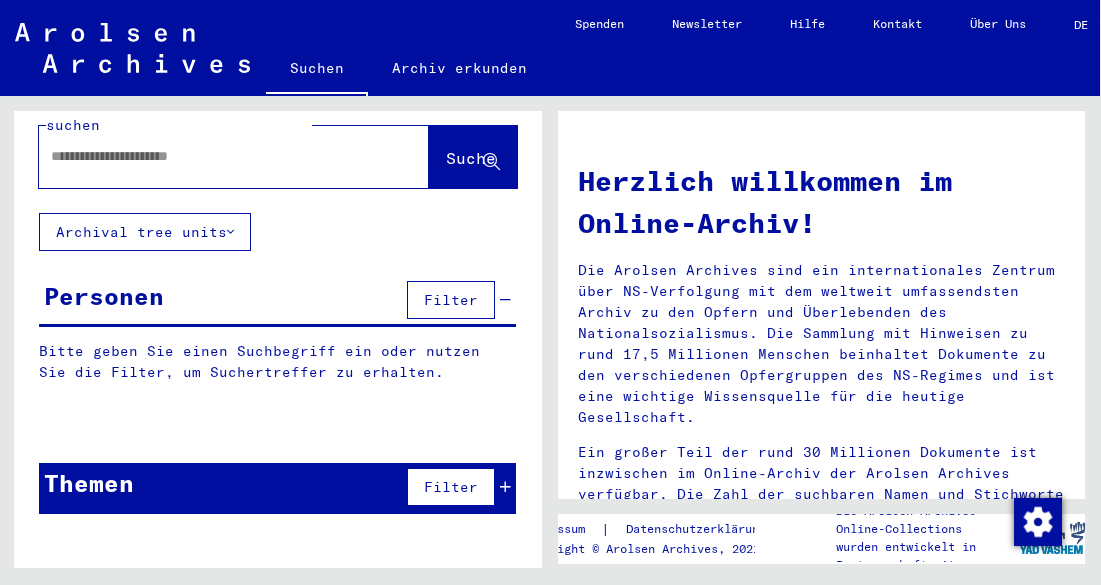click on "Filter" at bounding box center [451, 300] 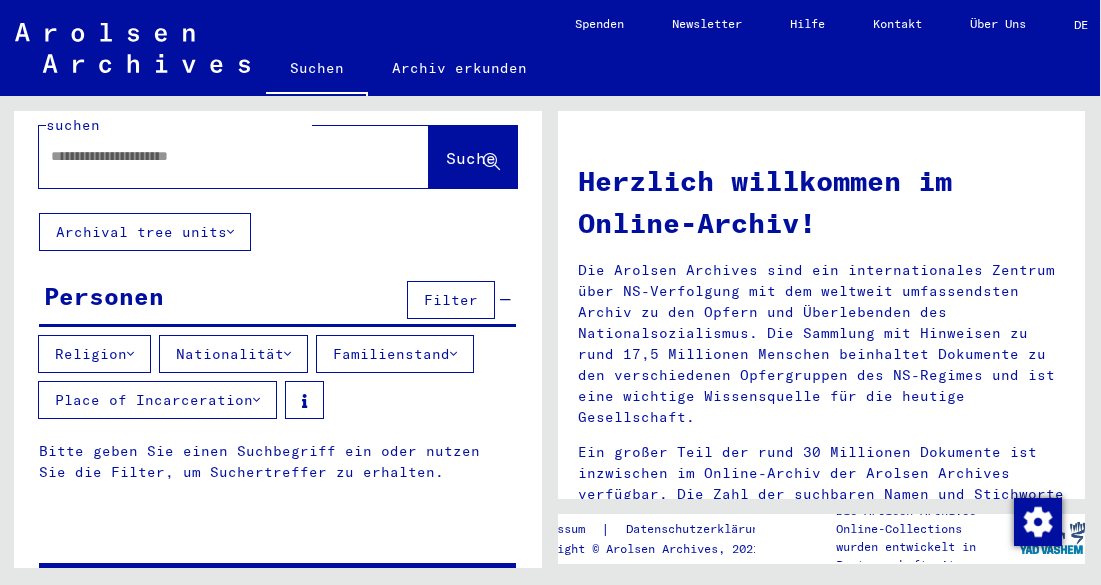 click at bounding box center [130, 354] 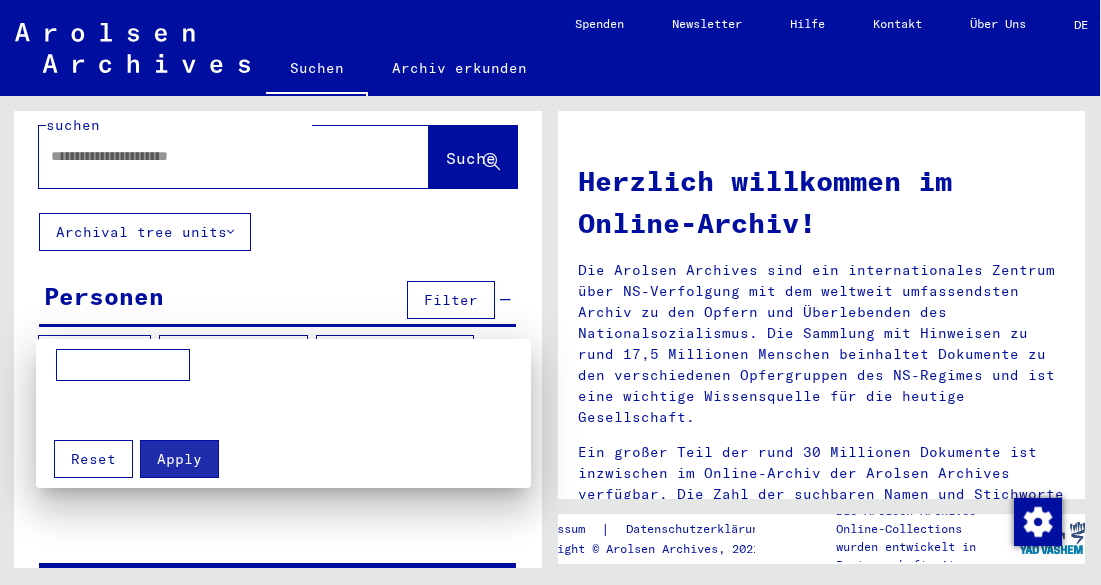 click at bounding box center (123, 365) 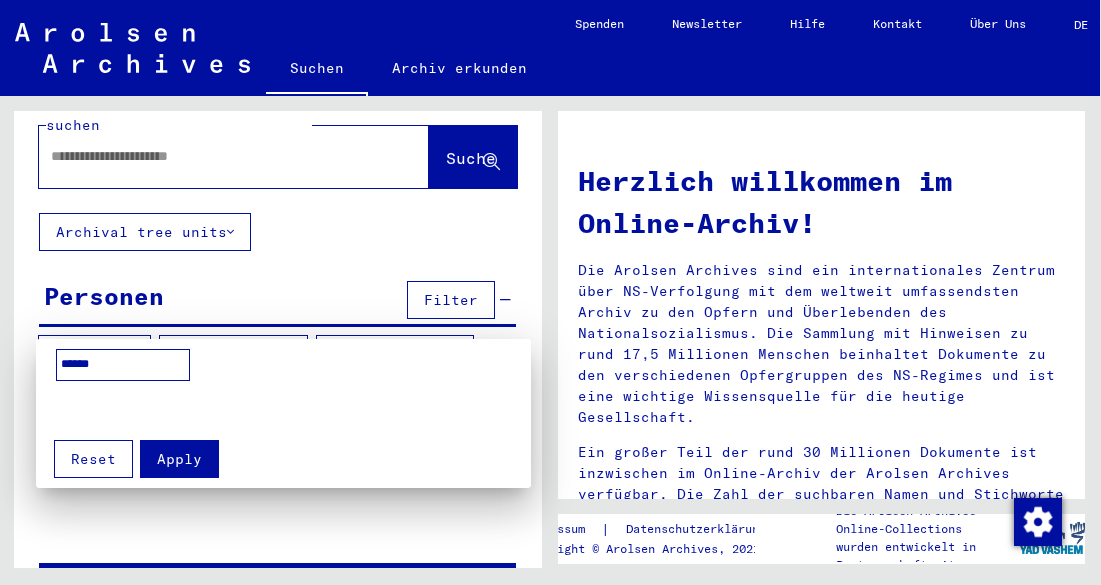 type on "******" 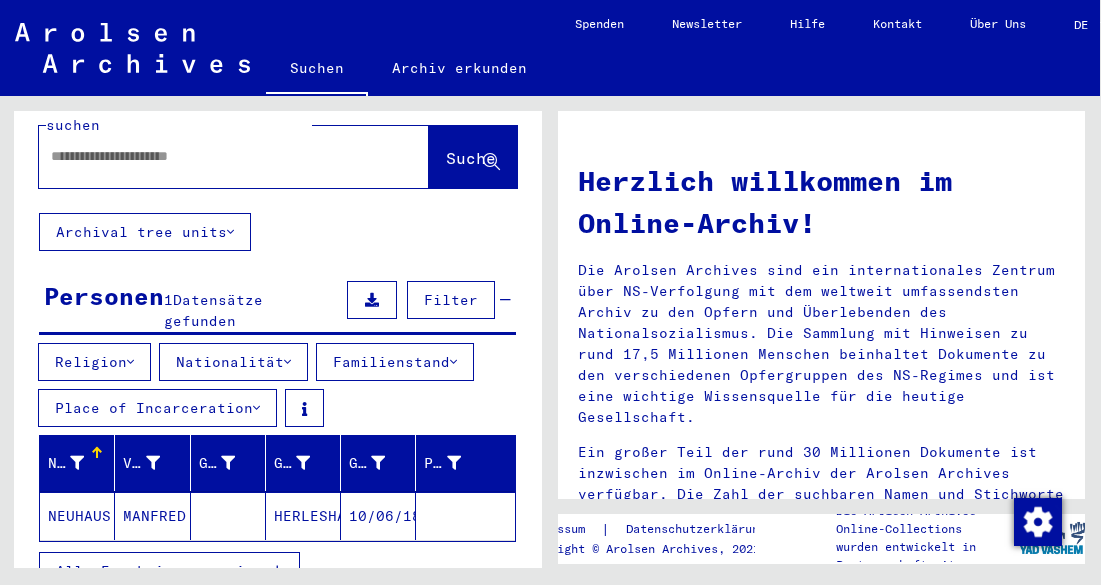 click on "10/06/1897" 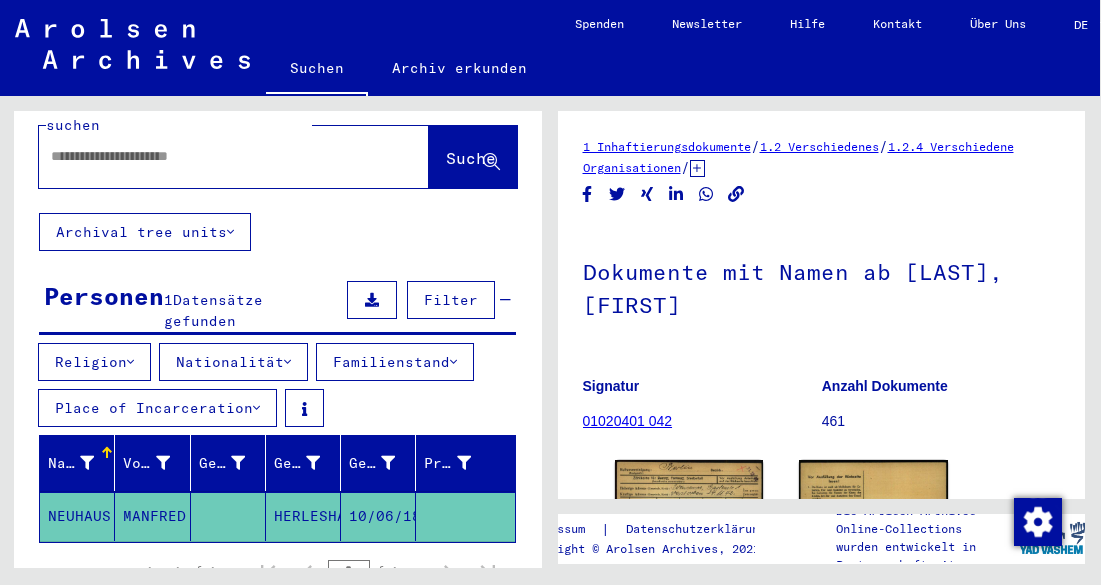 scroll, scrollTop: 0, scrollLeft: 0, axis: both 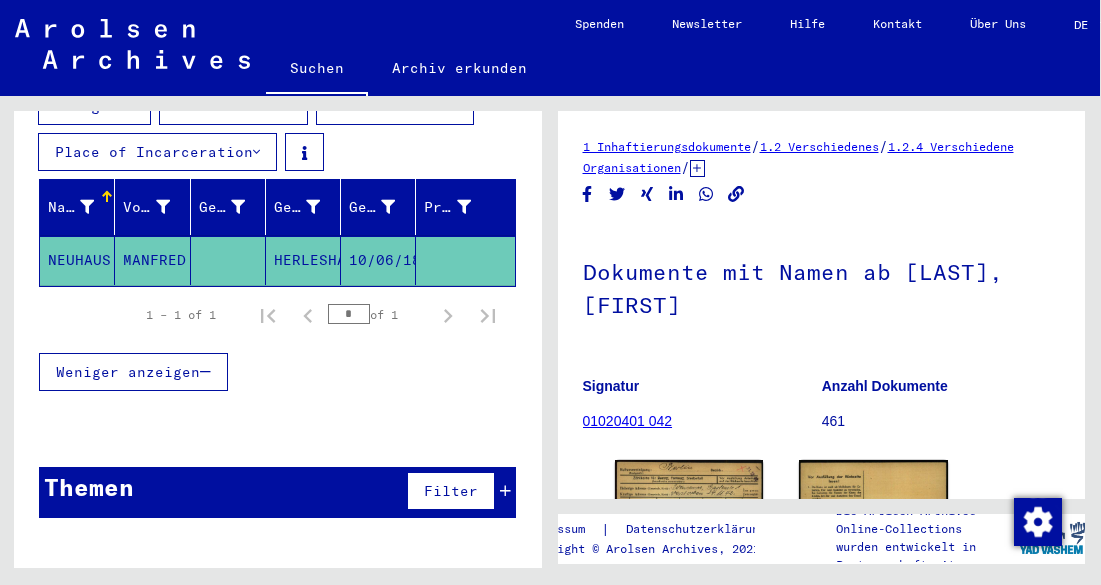 click on "Weniger anzeigen" at bounding box center (128, 372) 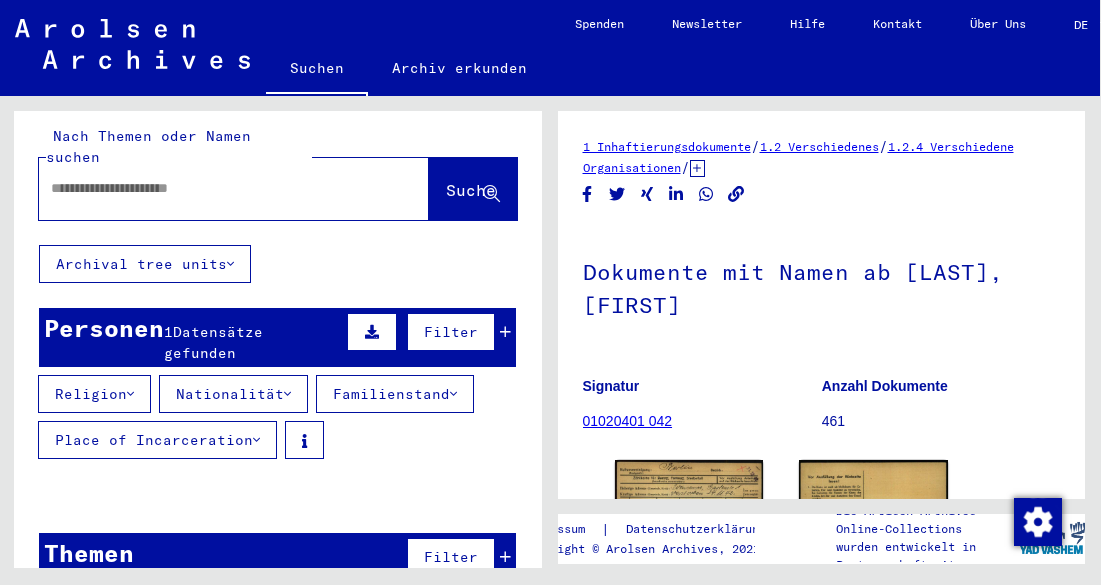 scroll, scrollTop: 0, scrollLeft: 0, axis: both 